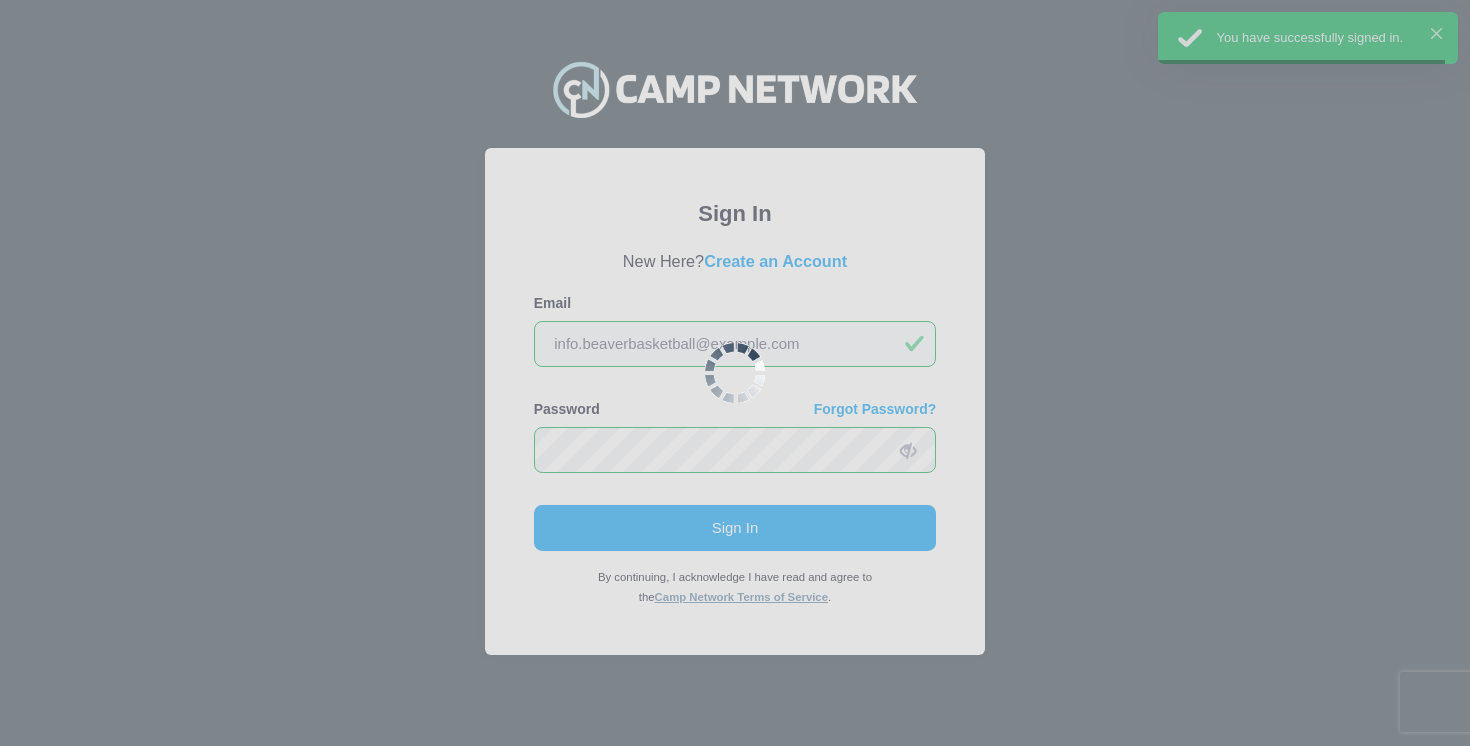 scroll, scrollTop: 0, scrollLeft: 0, axis: both 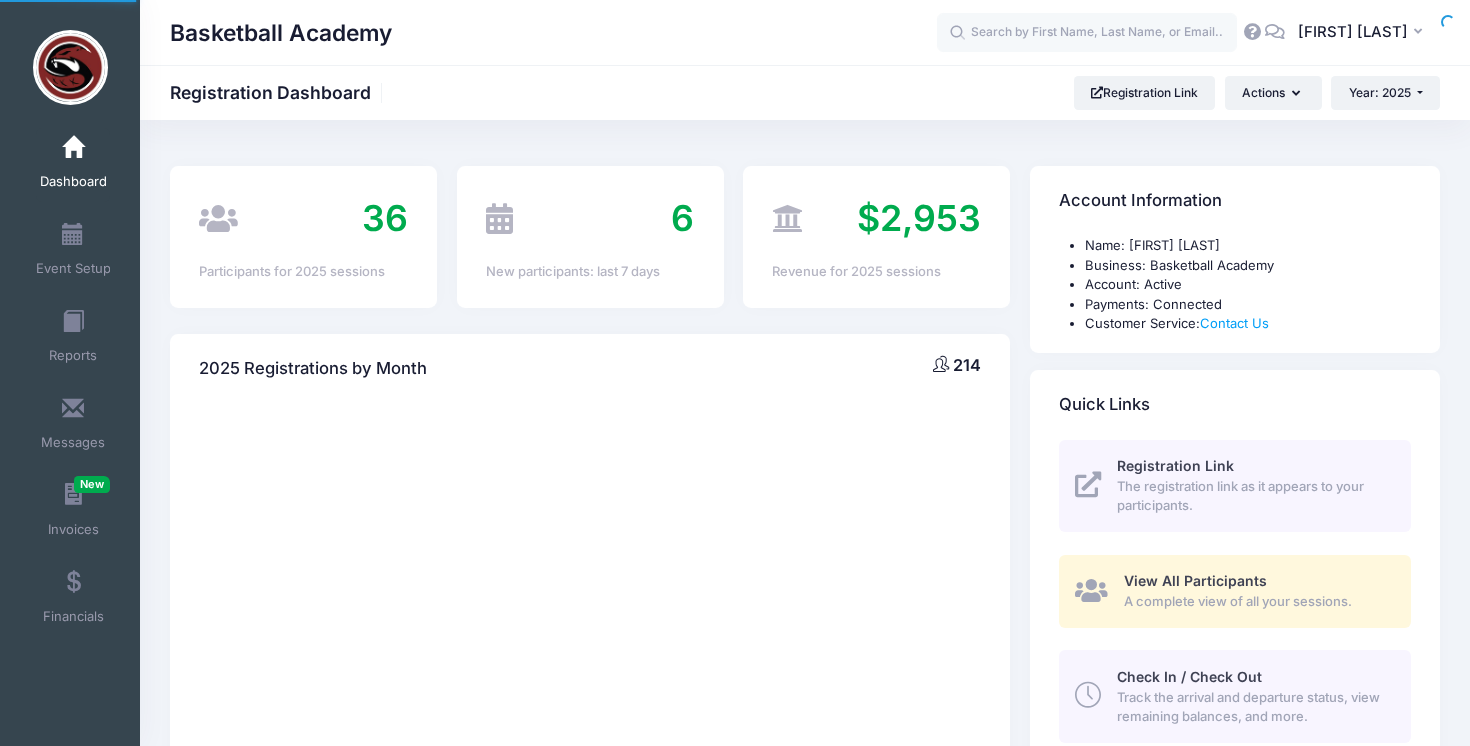 select 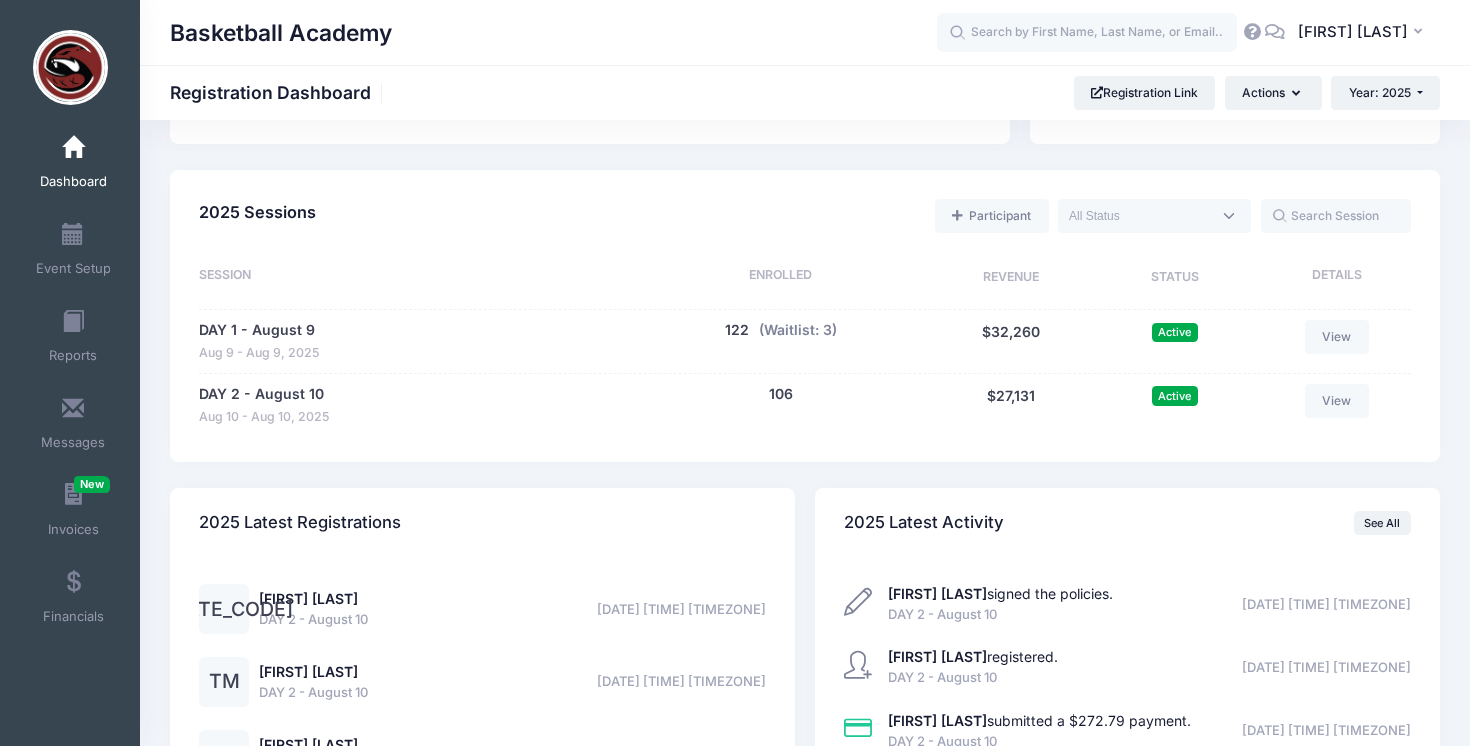 scroll, scrollTop: 834, scrollLeft: 0, axis: vertical 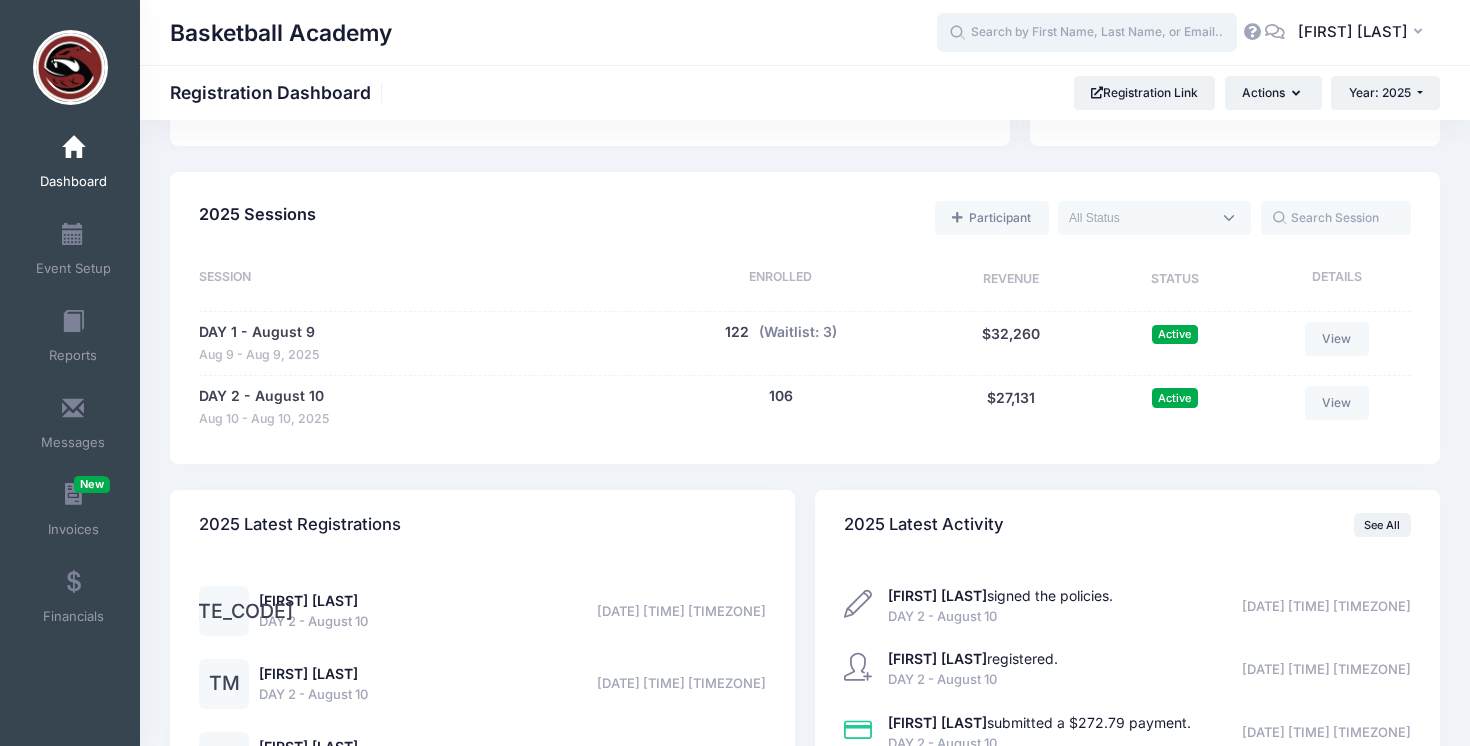 click at bounding box center (1087, 33) 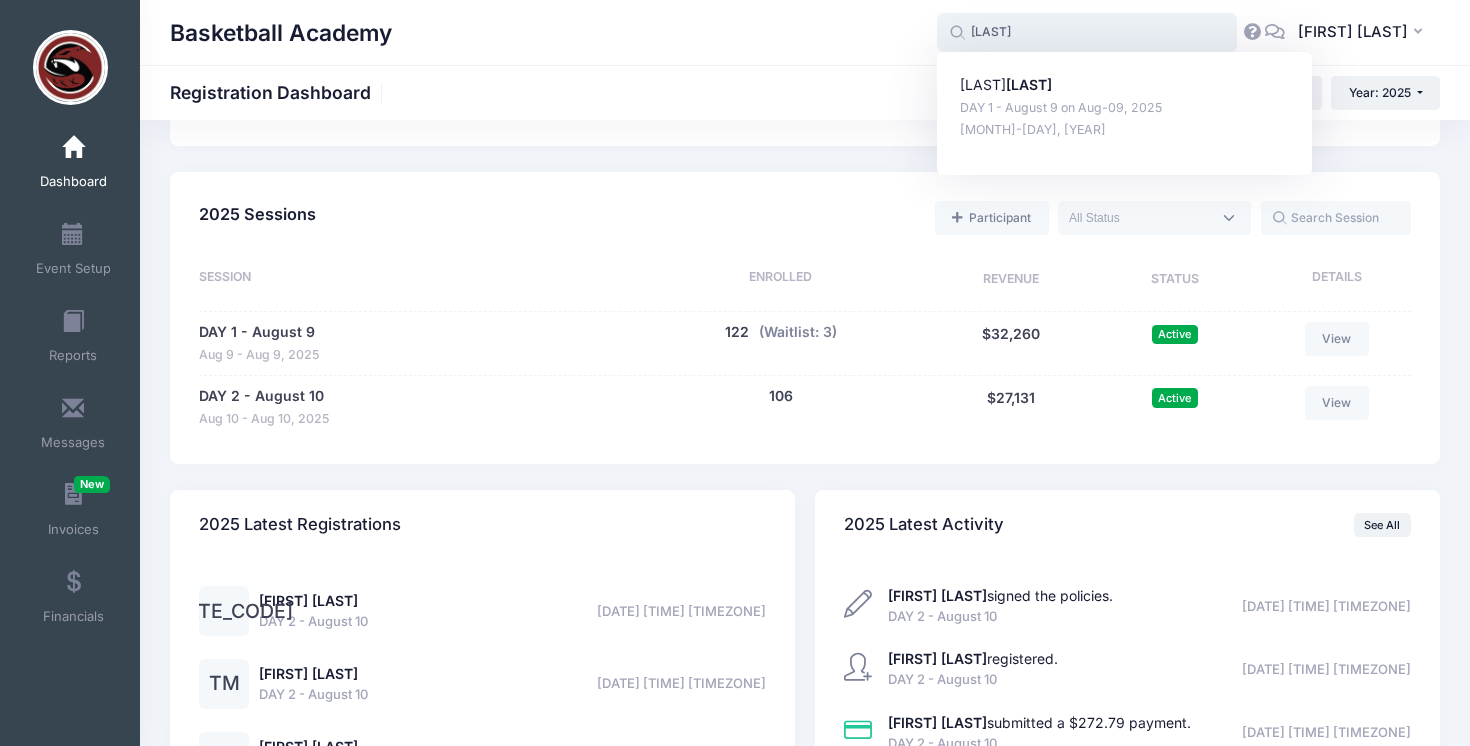 type on "Njoku" 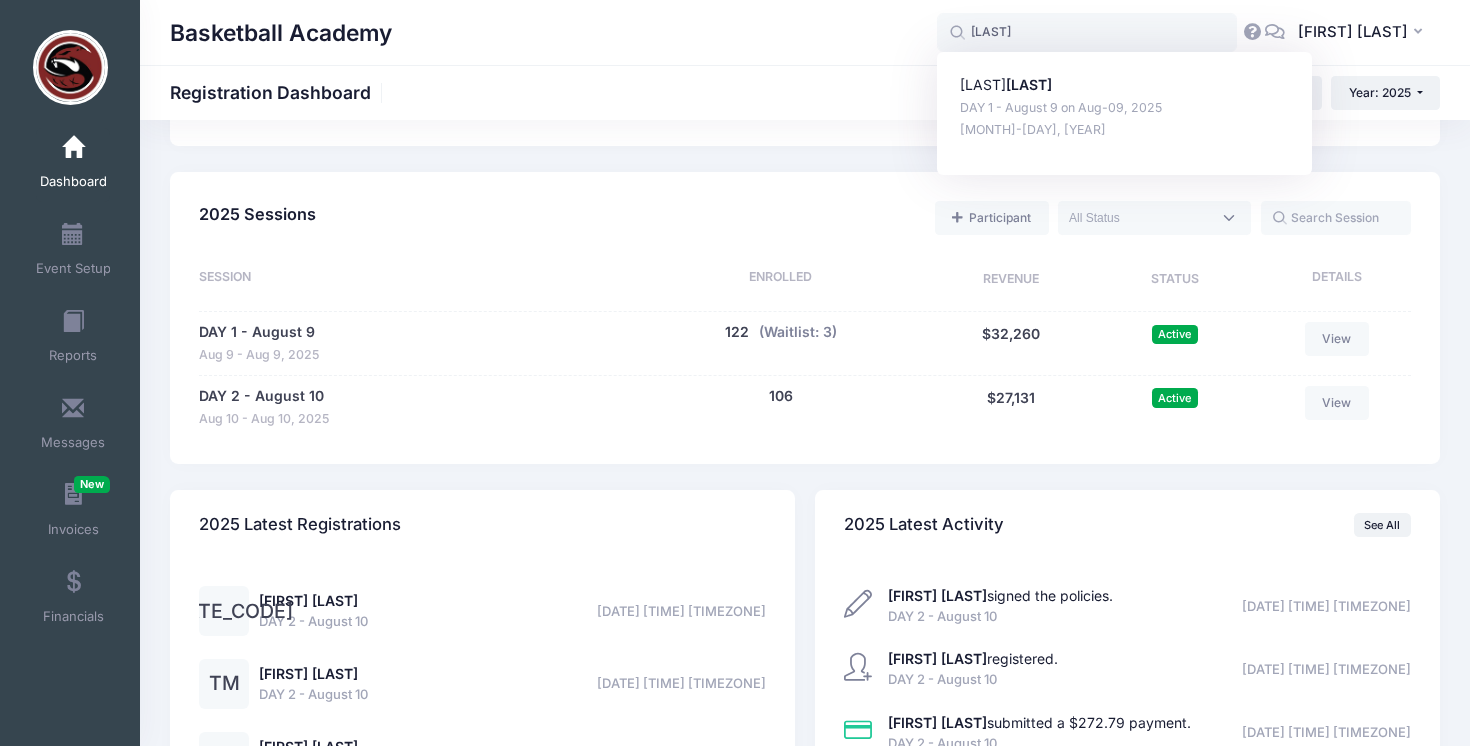 click on "2025 Events
2025 Sessions
Participant
Upcoming
Live
Completed
Session
Enrolled
Revenue
Status
Details
DAY 1 - August 9
Aug 9 - Aug 9, 2025" at bounding box center (805, 305) 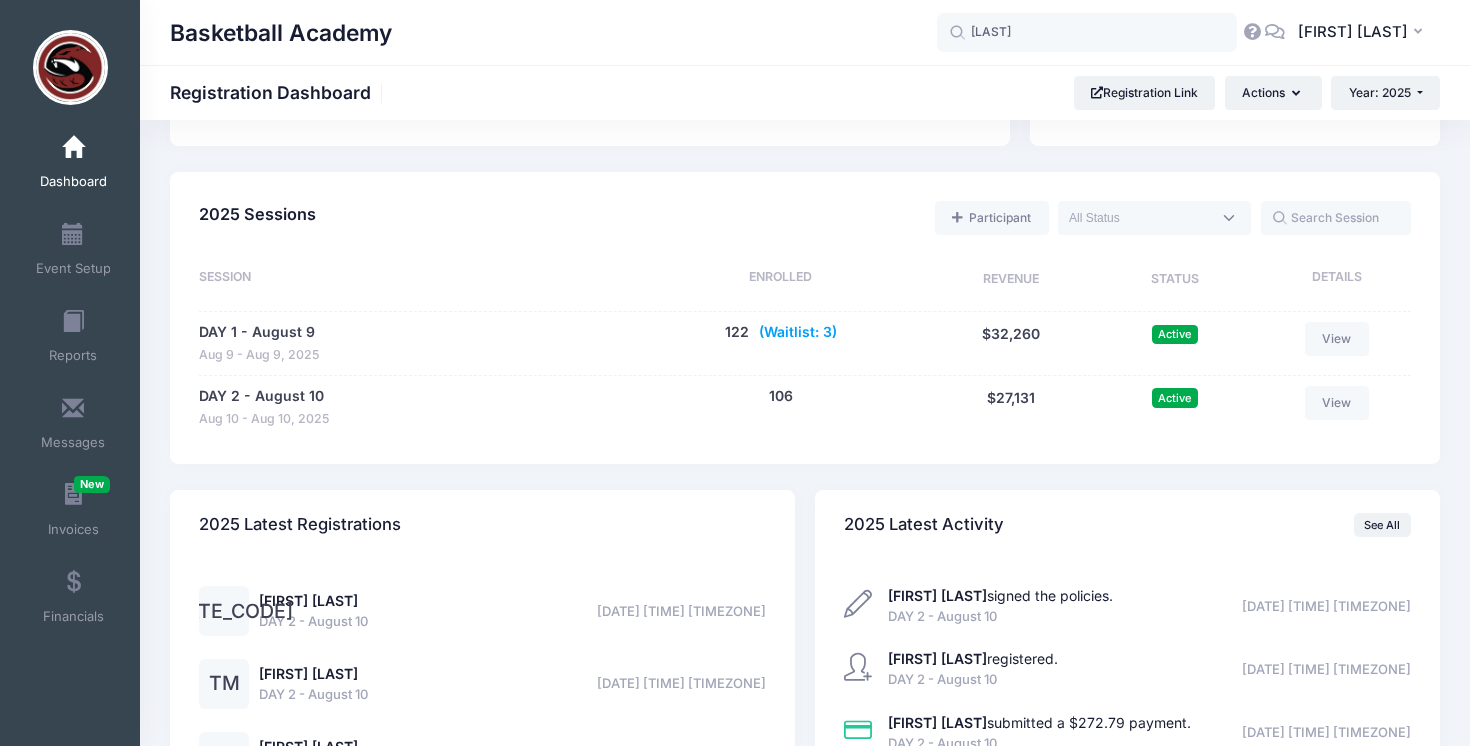 click on "(Waitlist: 3)" at bounding box center (798, 332) 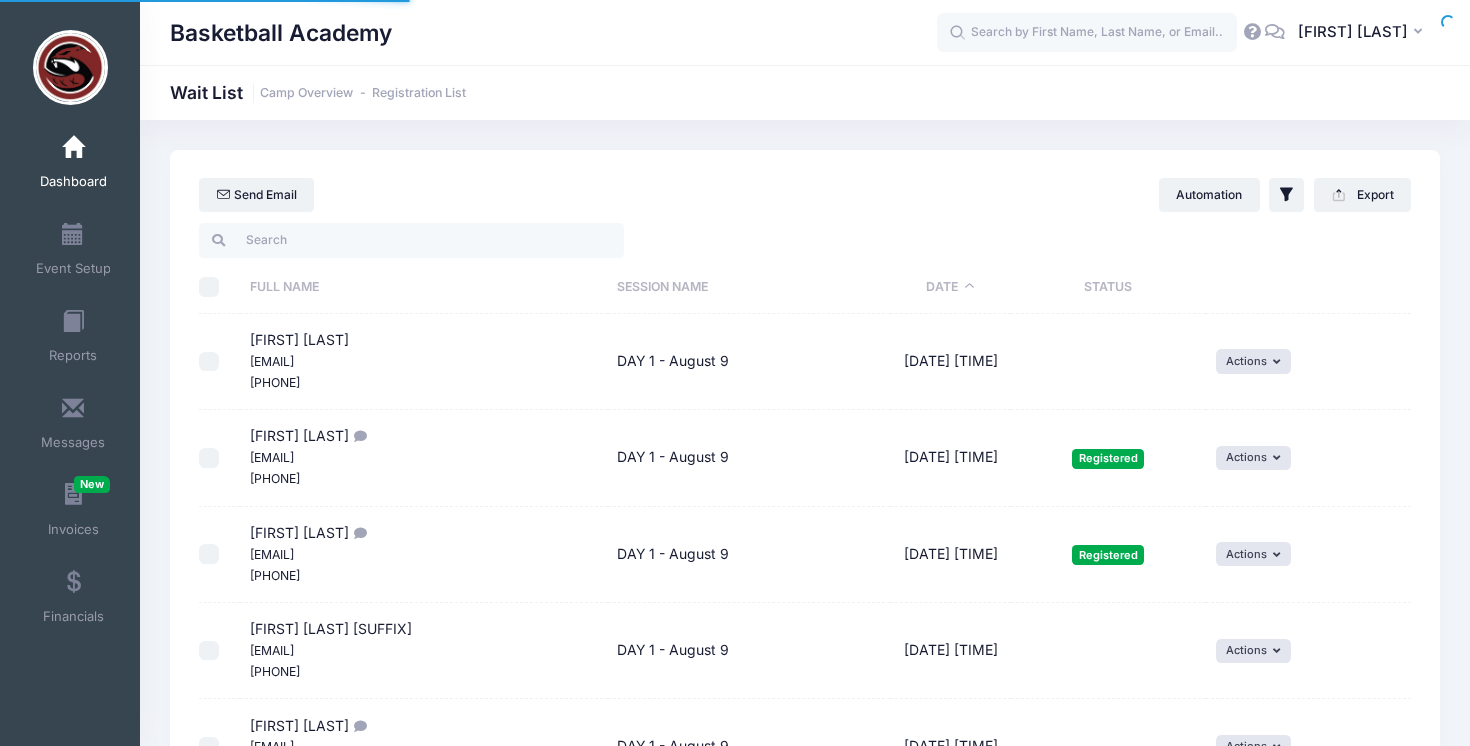 select on "50" 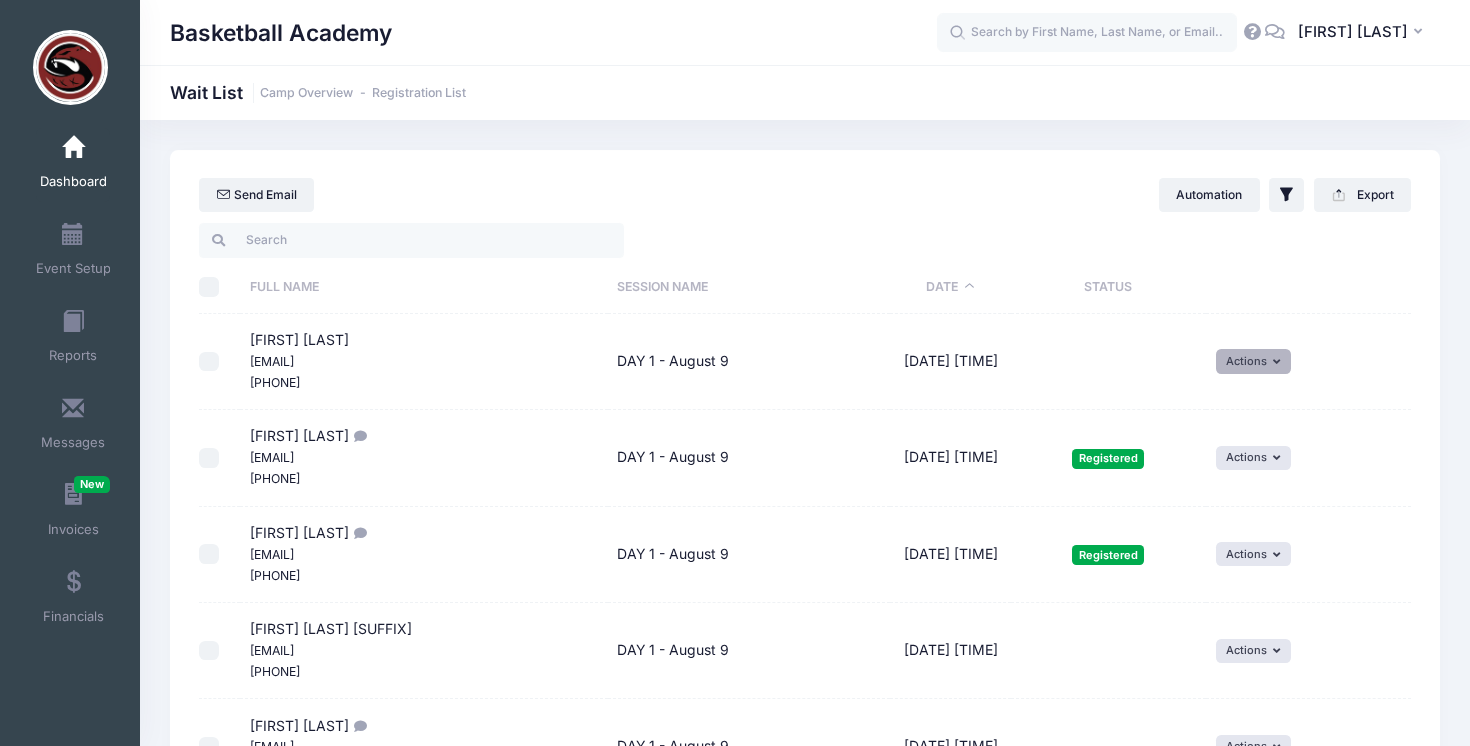 click on "Actions" at bounding box center (1254, 361) 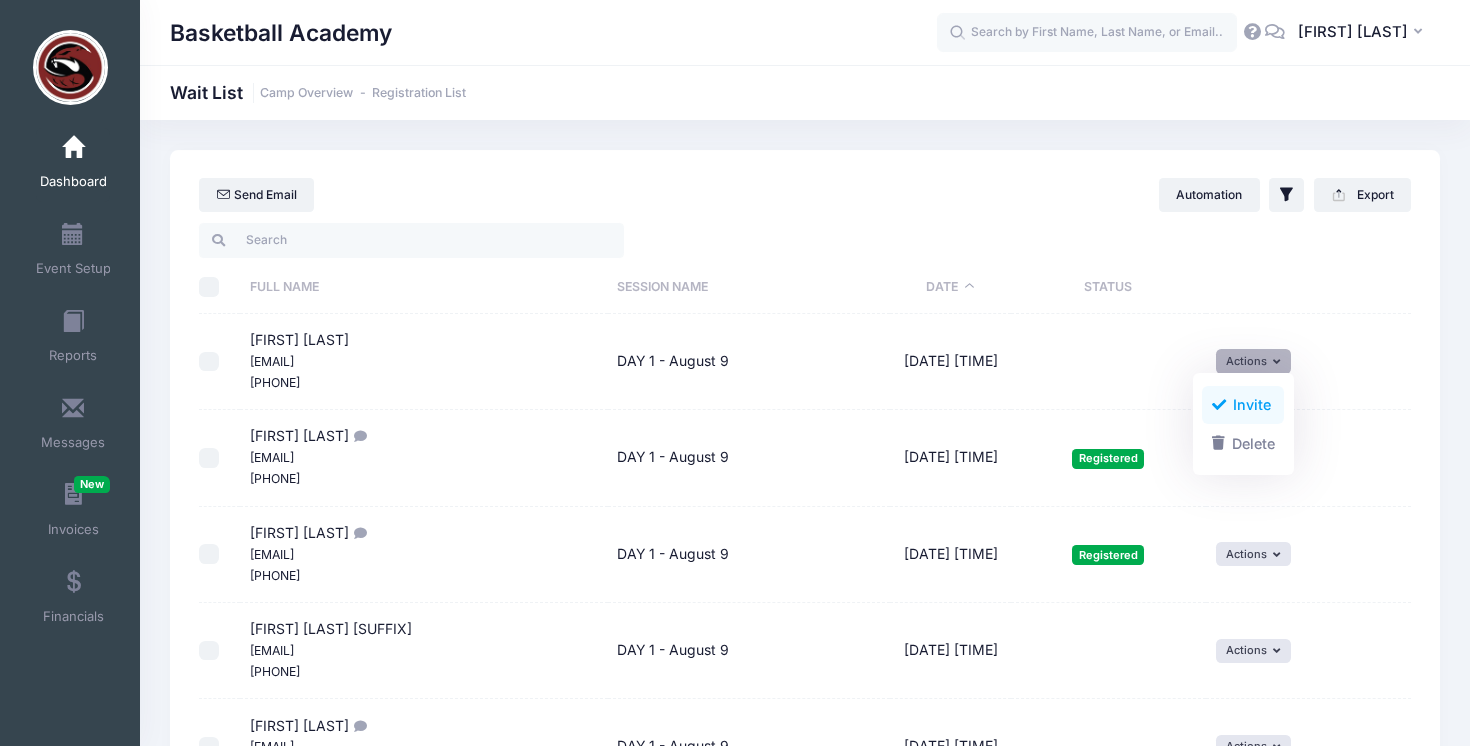 click on "Invite" at bounding box center [1243, 405] 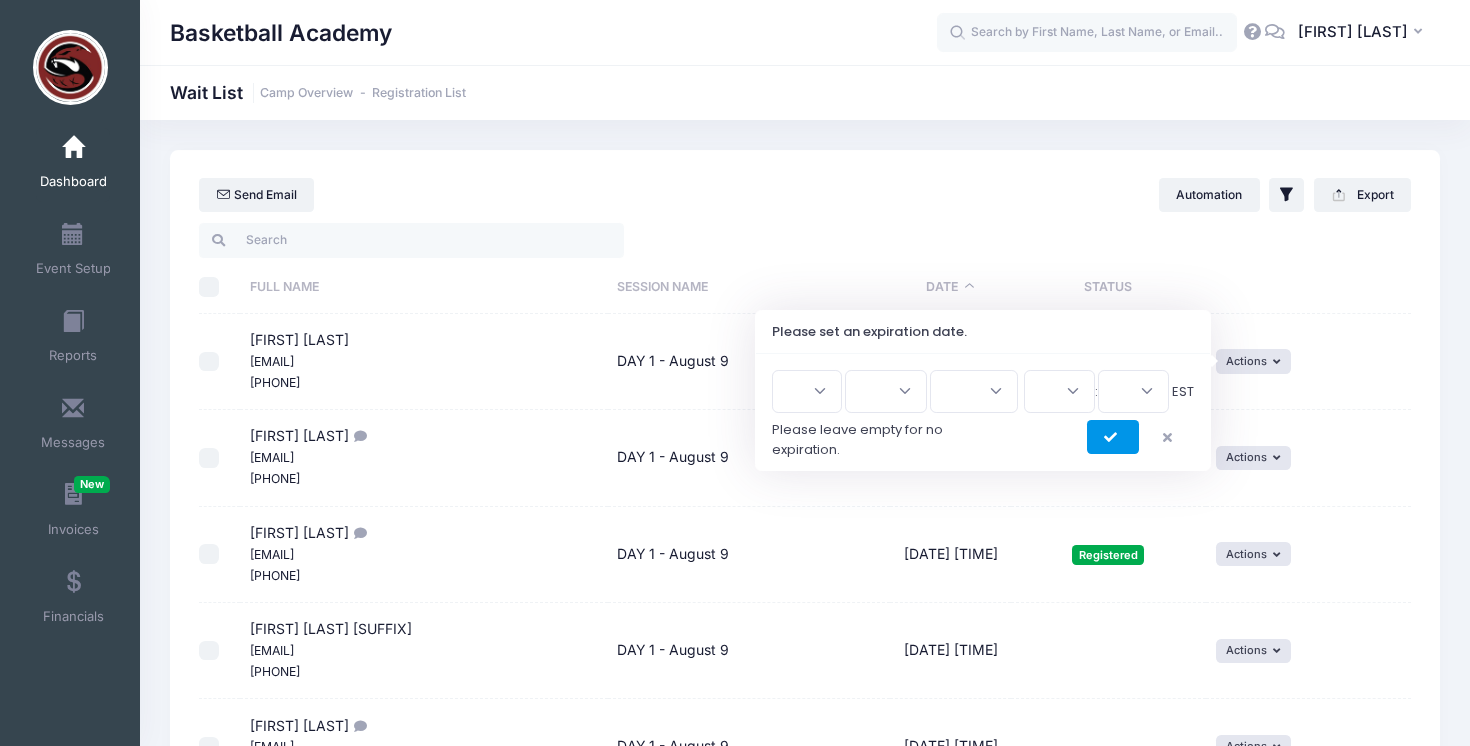 click at bounding box center [1113, 437] 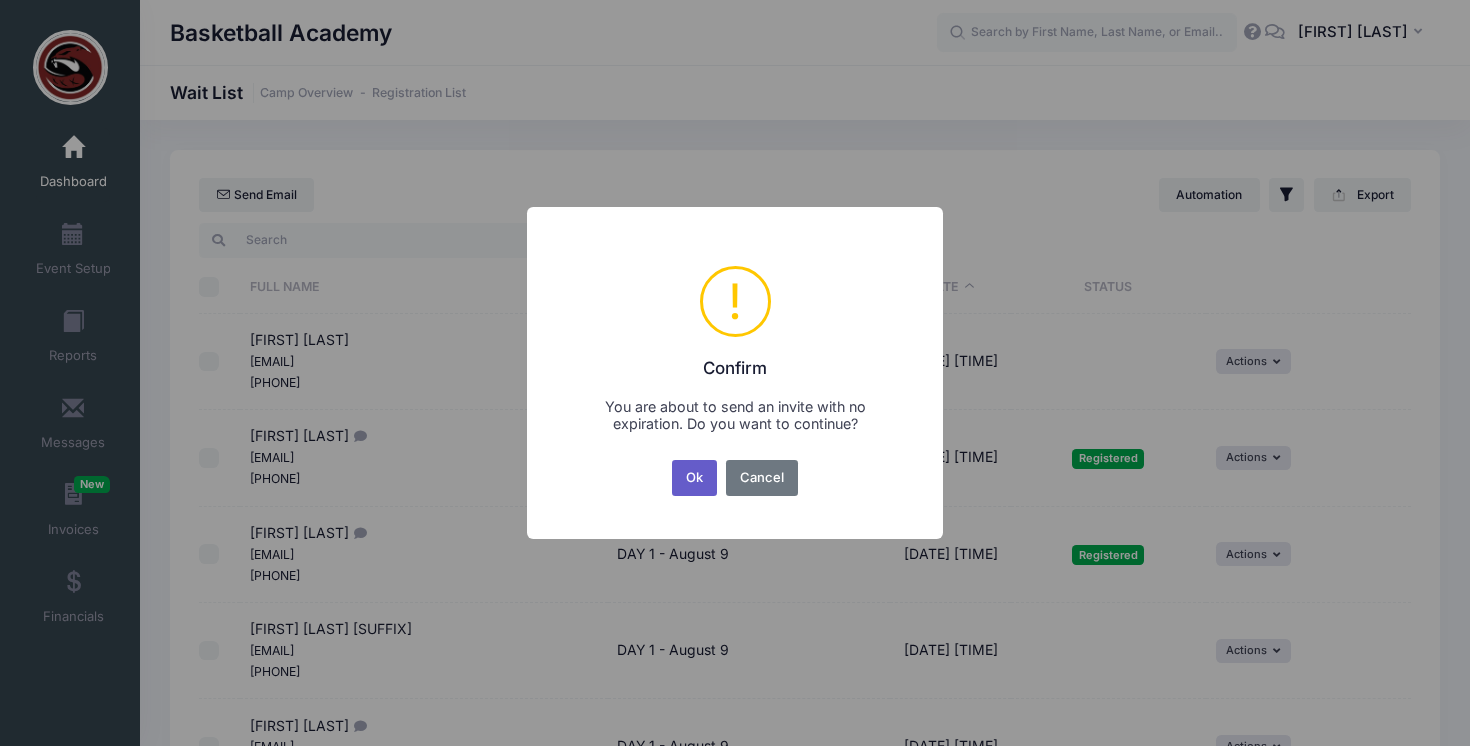 click on "Ok" at bounding box center (695, 478) 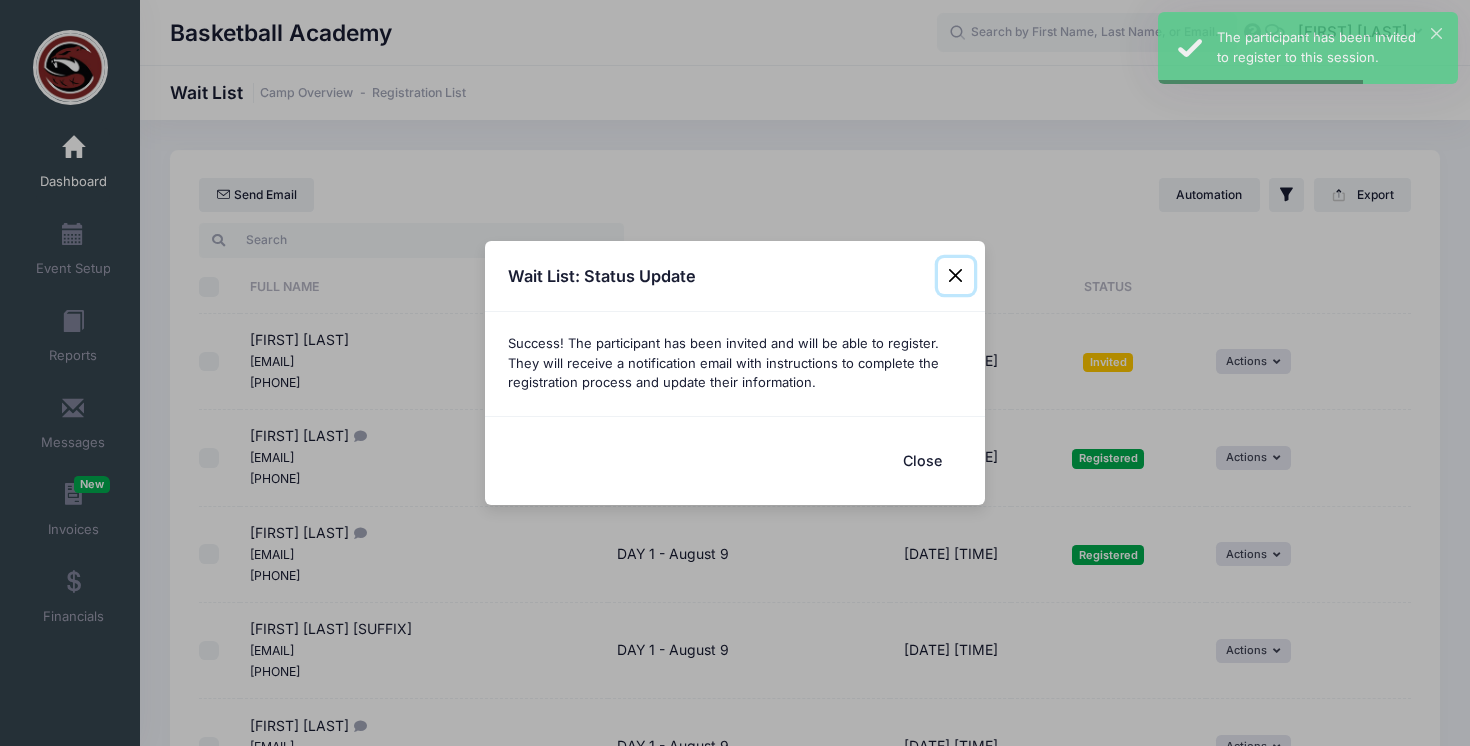 click at bounding box center (956, 276) 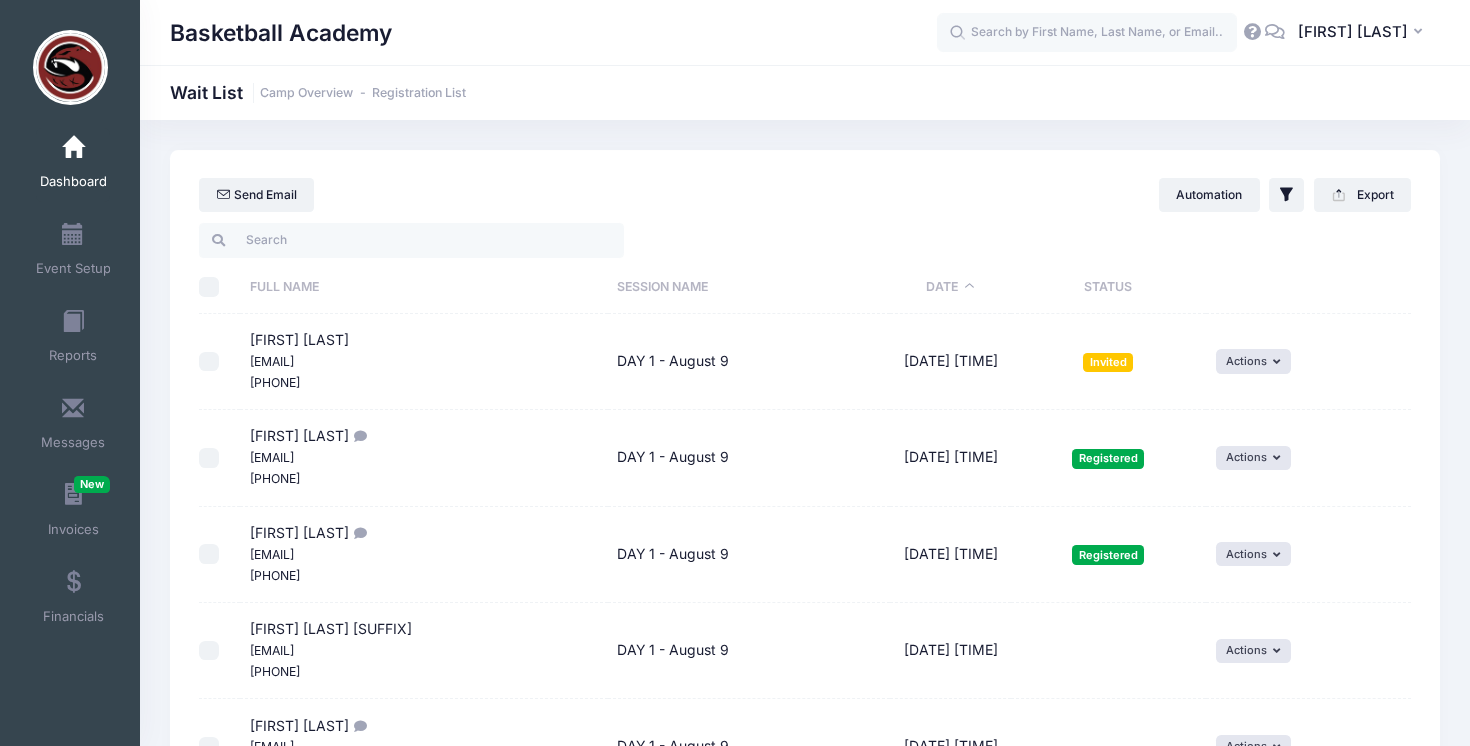 click at bounding box center [73, 148] 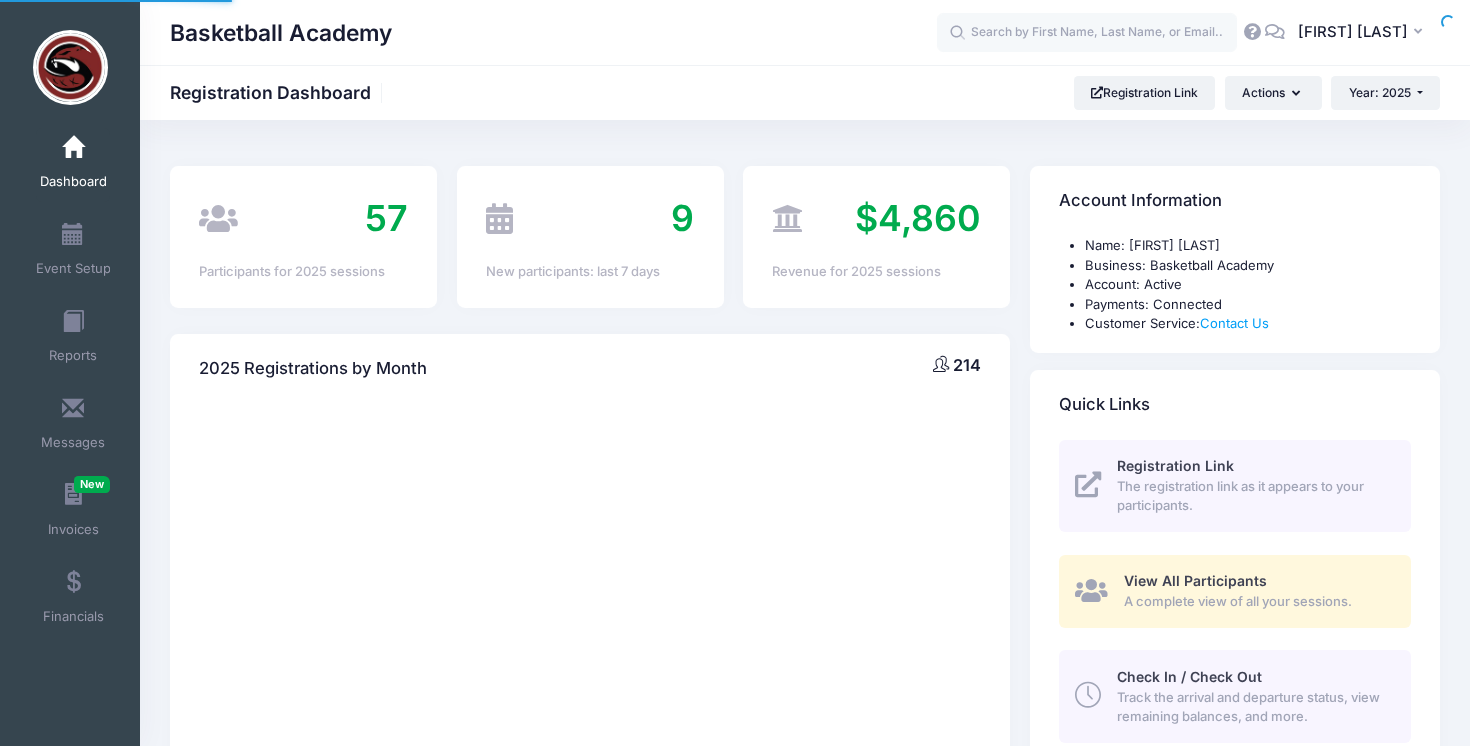 scroll, scrollTop: 0, scrollLeft: 0, axis: both 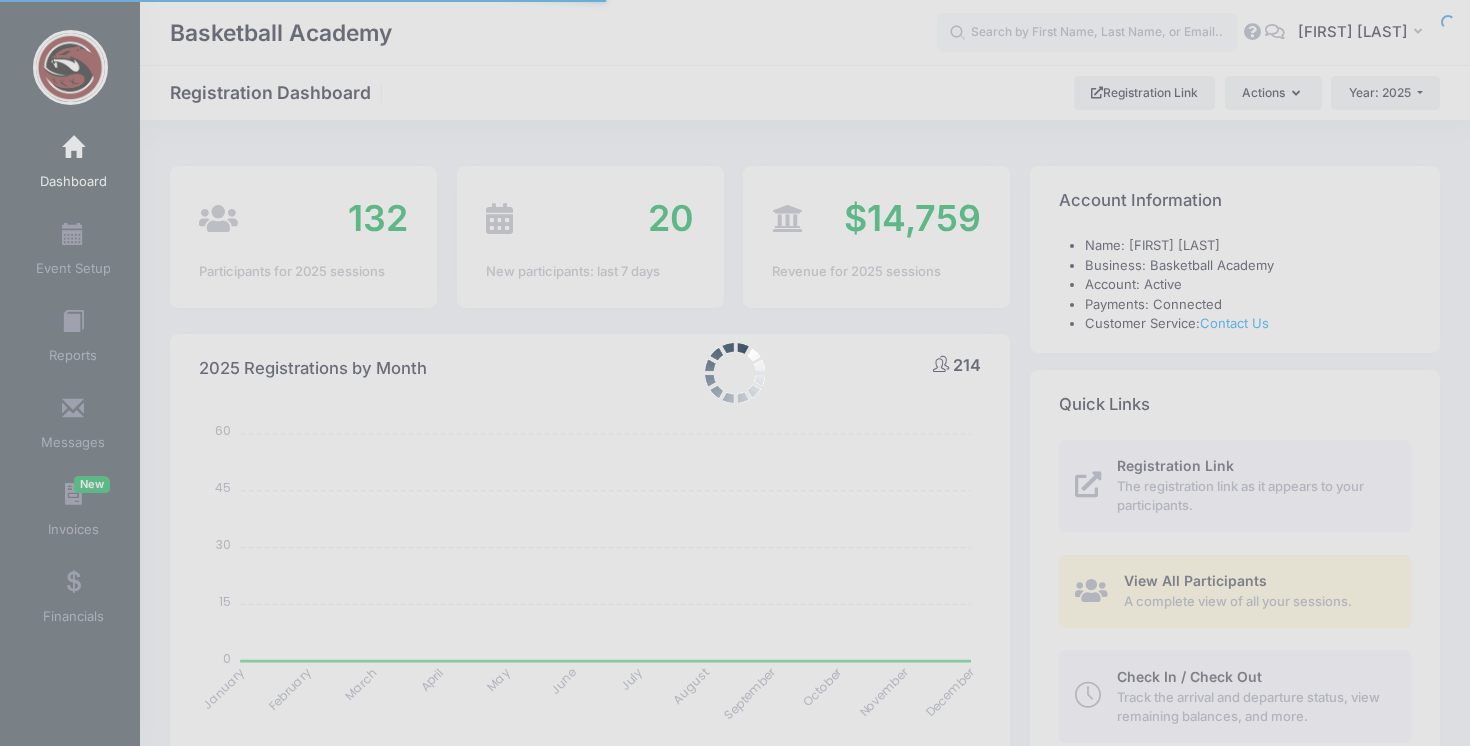 select 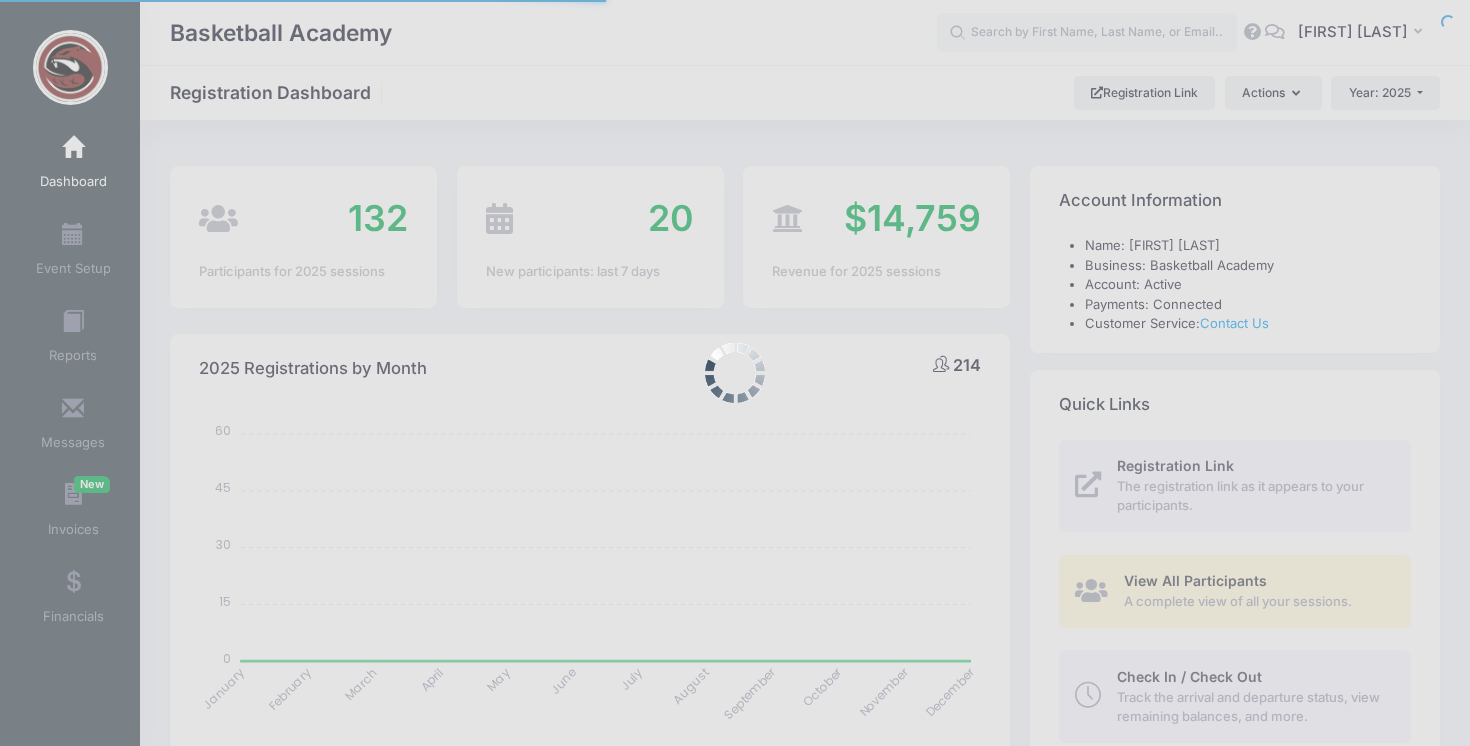 scroll, scrollTop: 0, scrollLeft: 0, axis: both 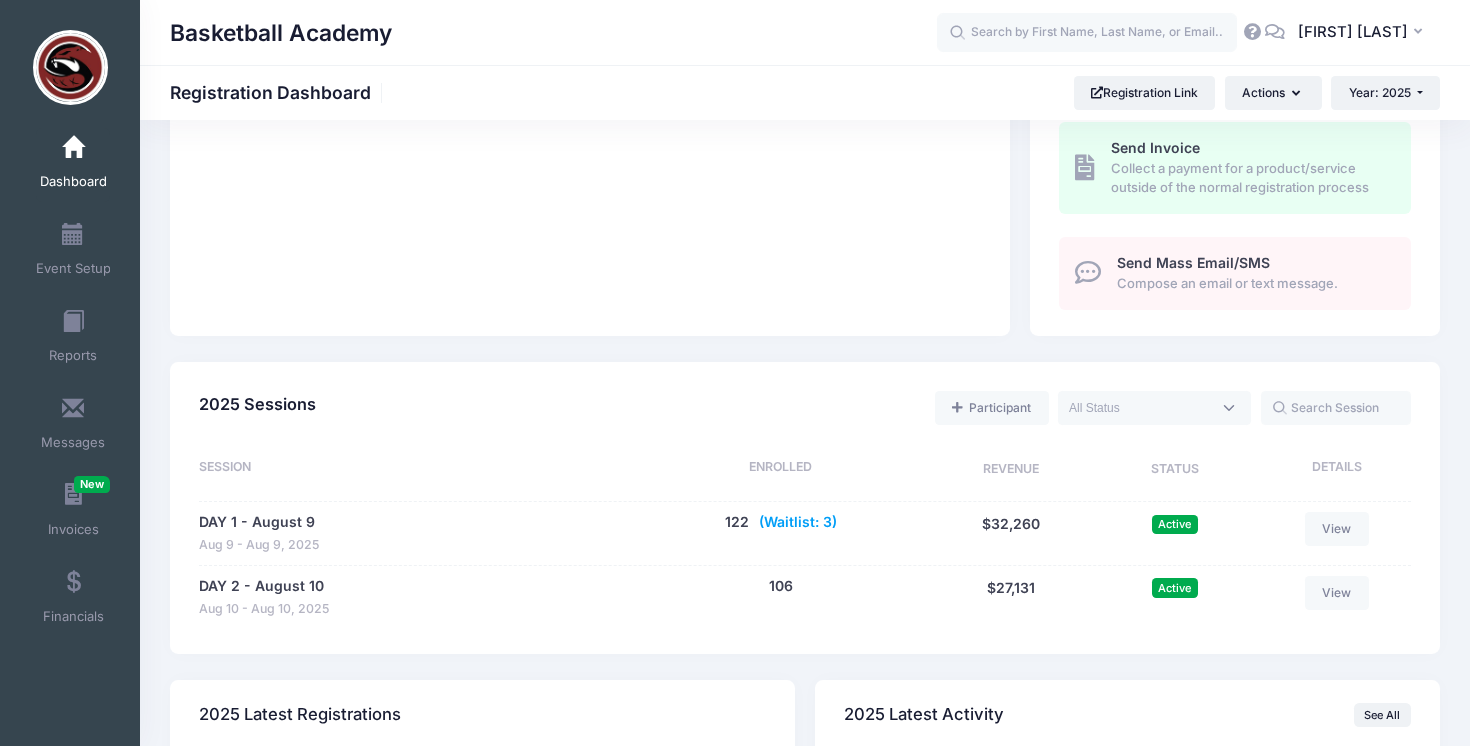 click on "(Waitlist: 3)" at bounding box center [798, 522] 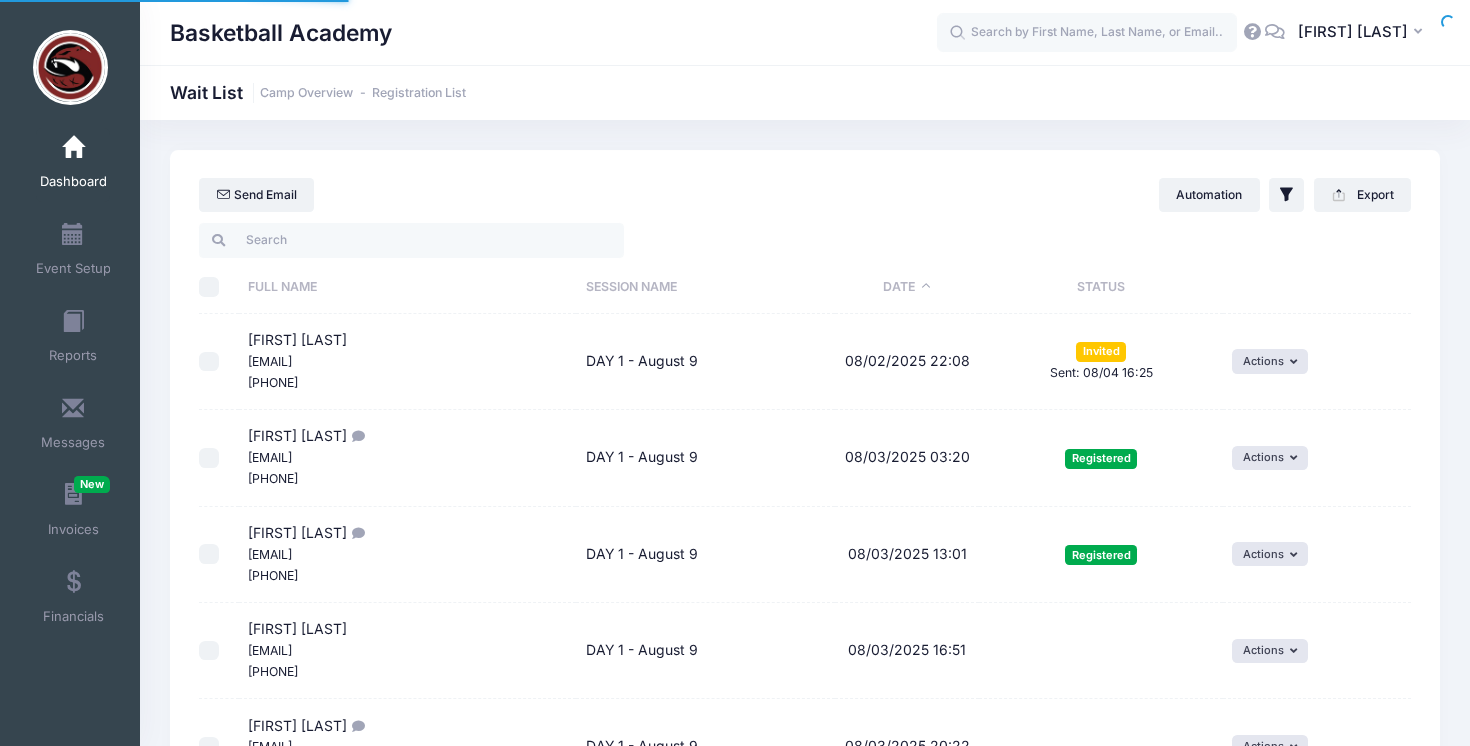 select on "50" 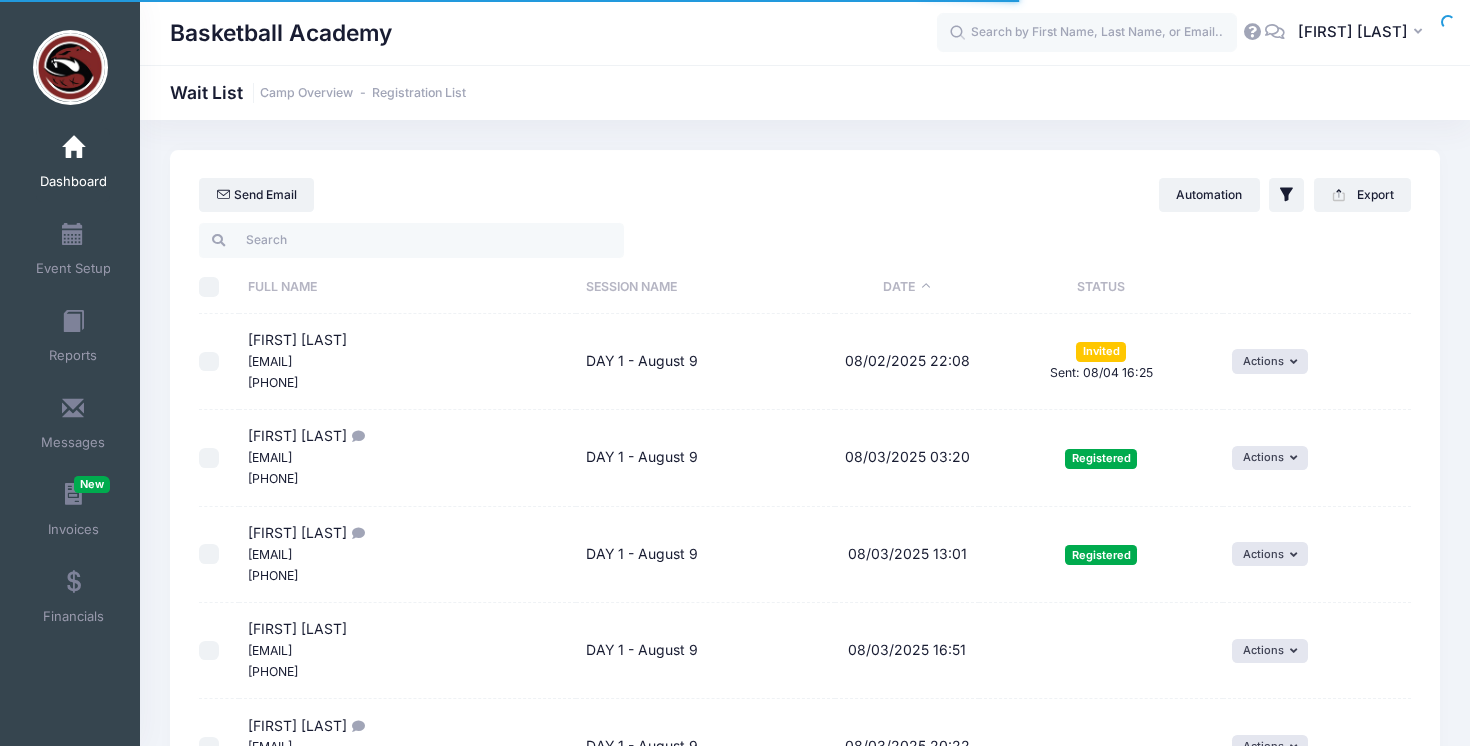 scroll, scrollTop: 0, scrollLeft: 0, axis: both 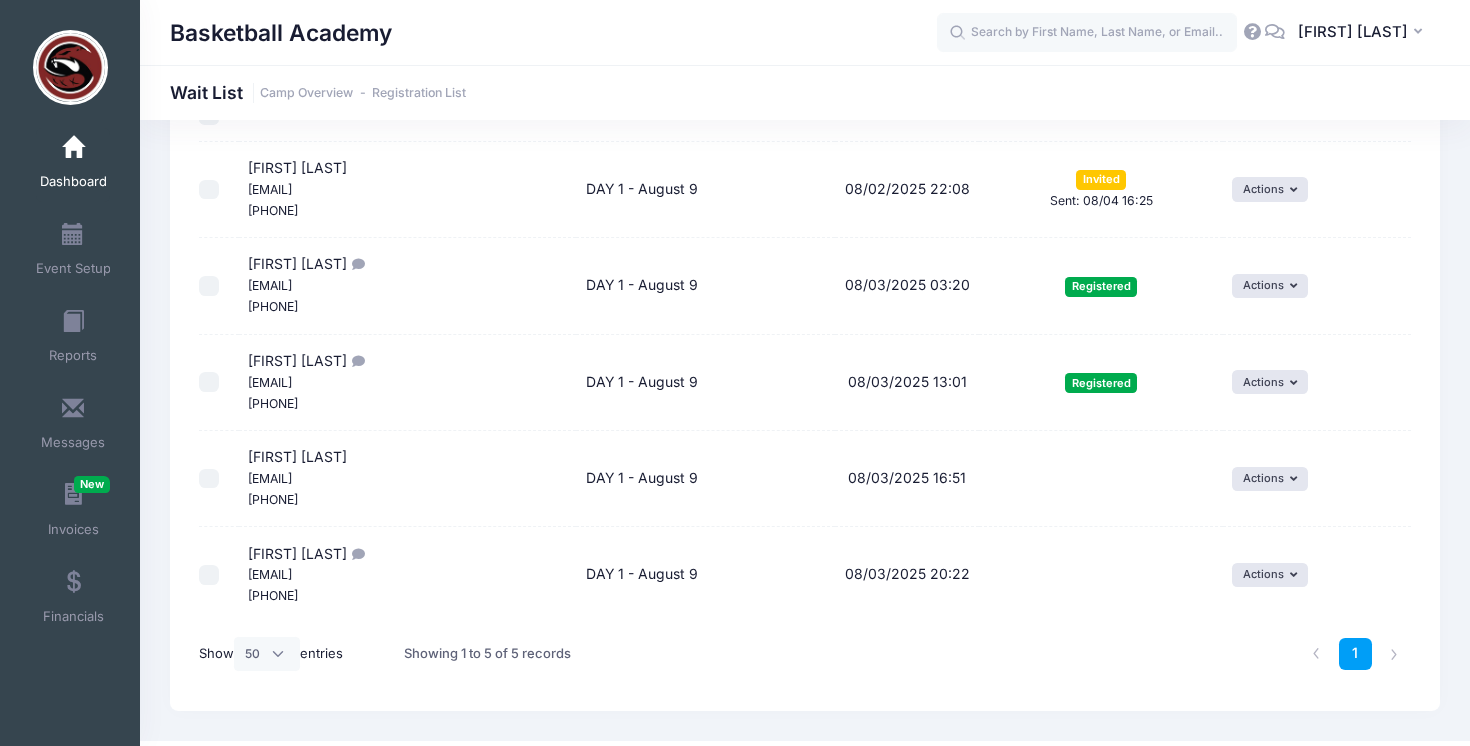 click on "Kenneth Foster III
Fosterkenny0044@afscholars.org
(203) 764-0557" at bounding box center (297, 477) 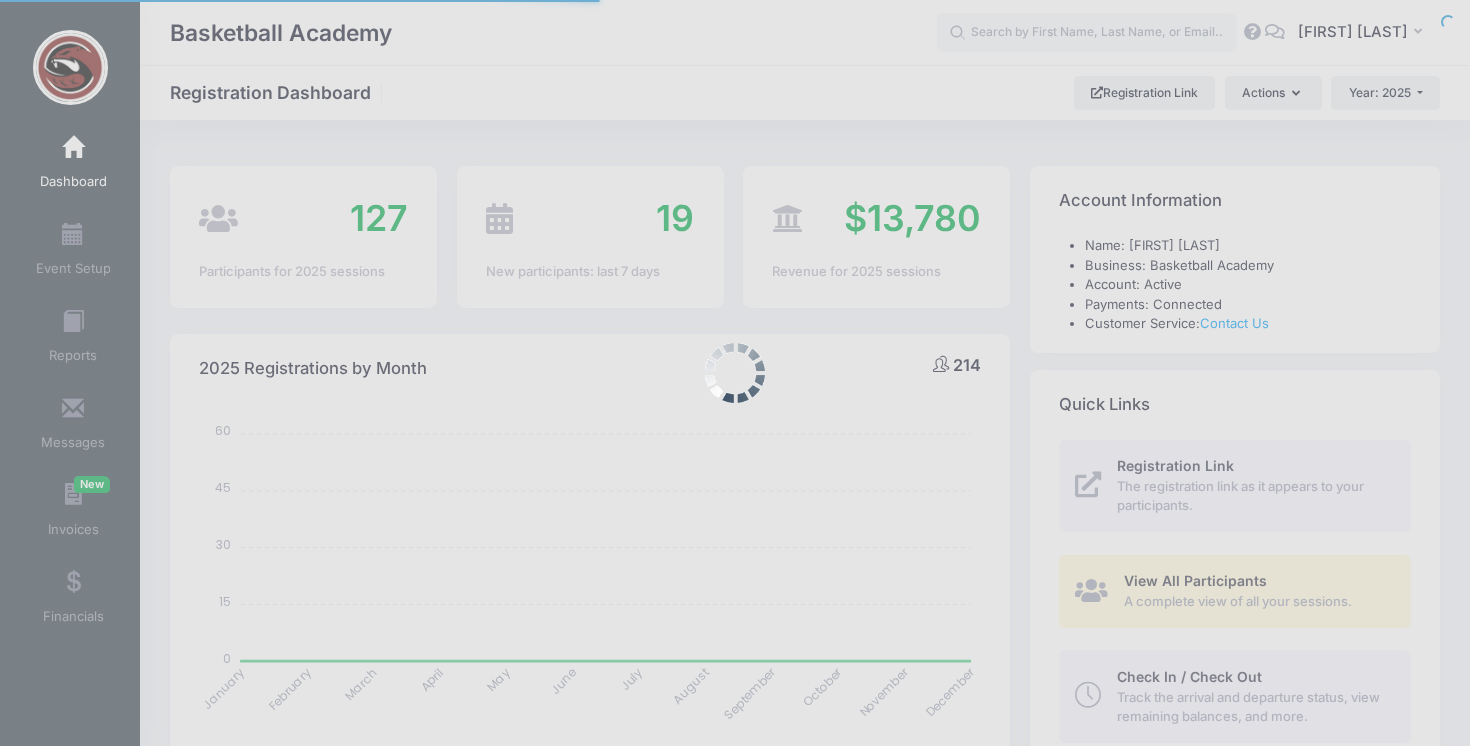 select 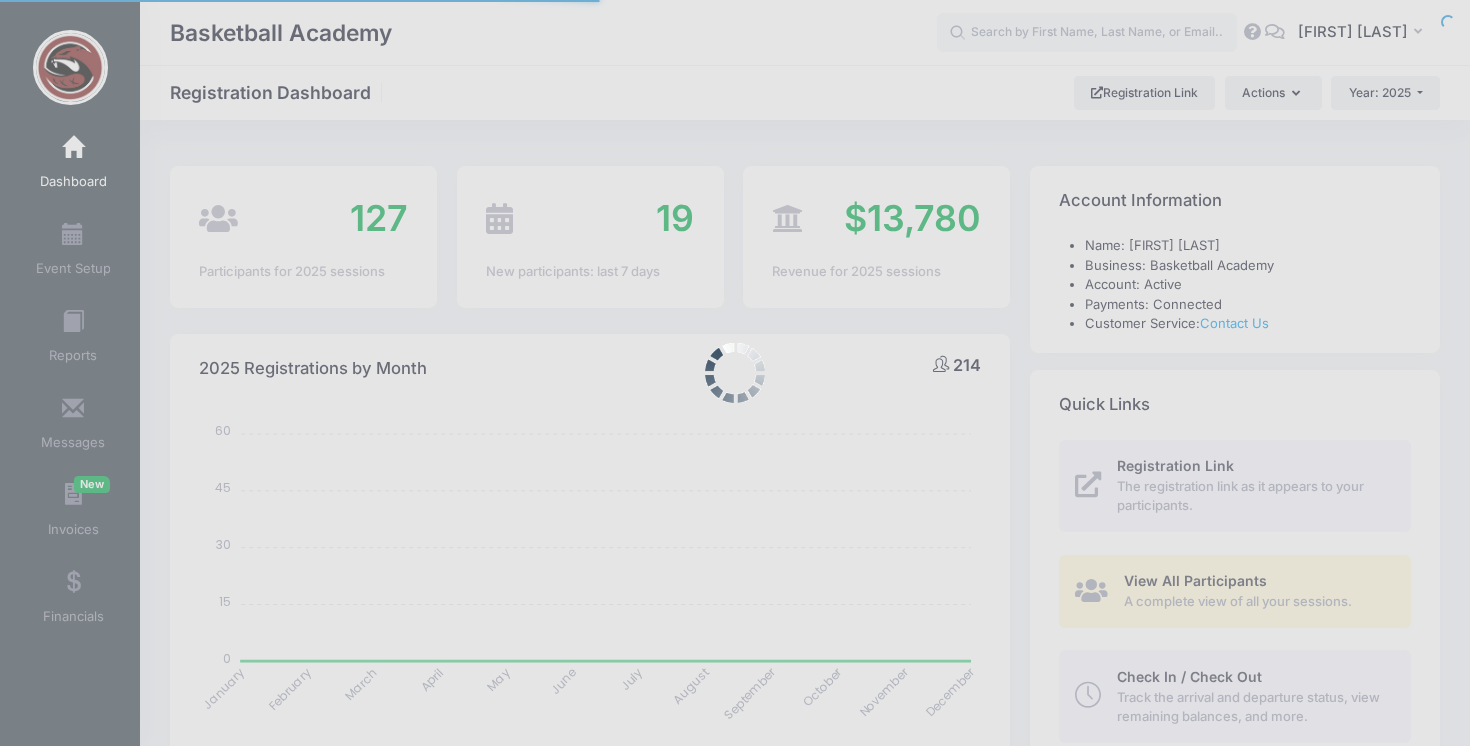 scroll, scrollTop: 0, scrollLeft: 0, axis: both 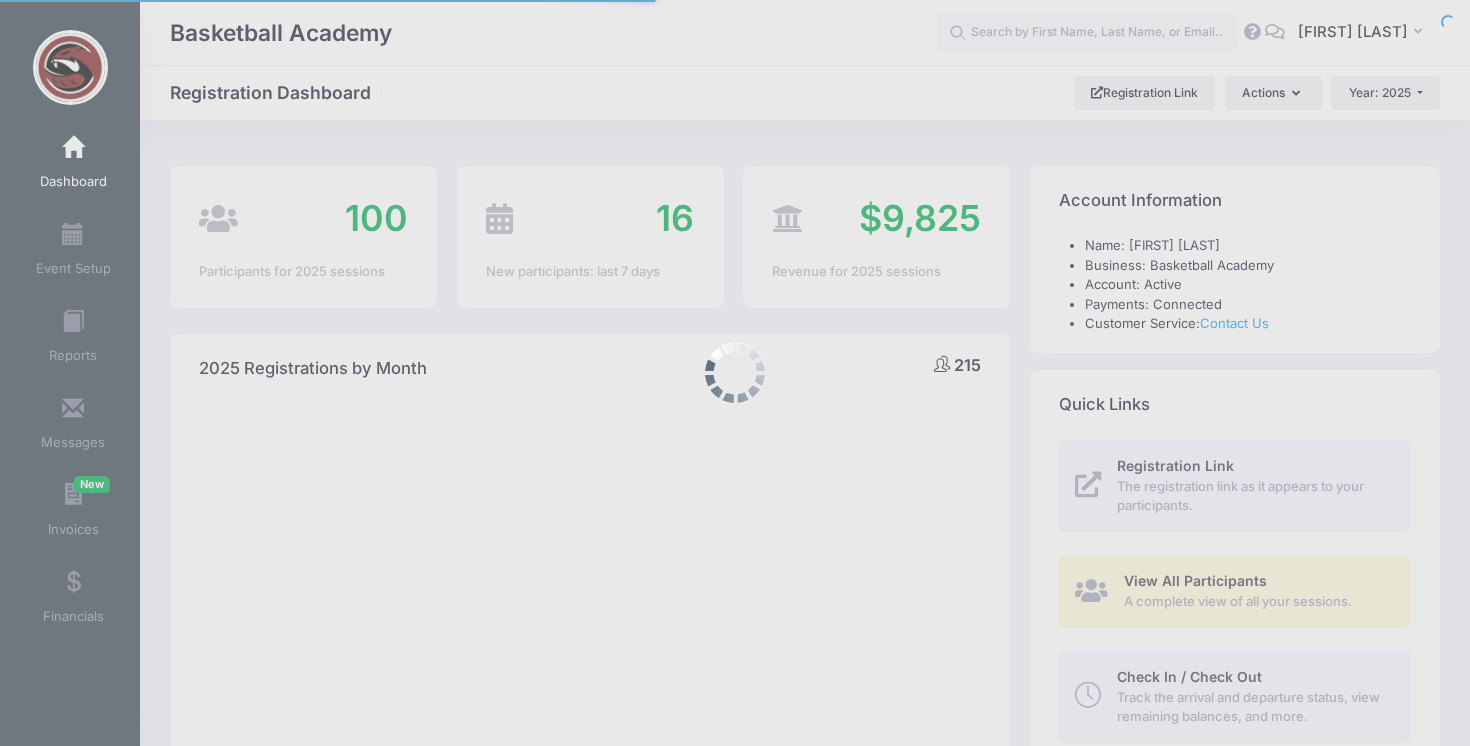 select 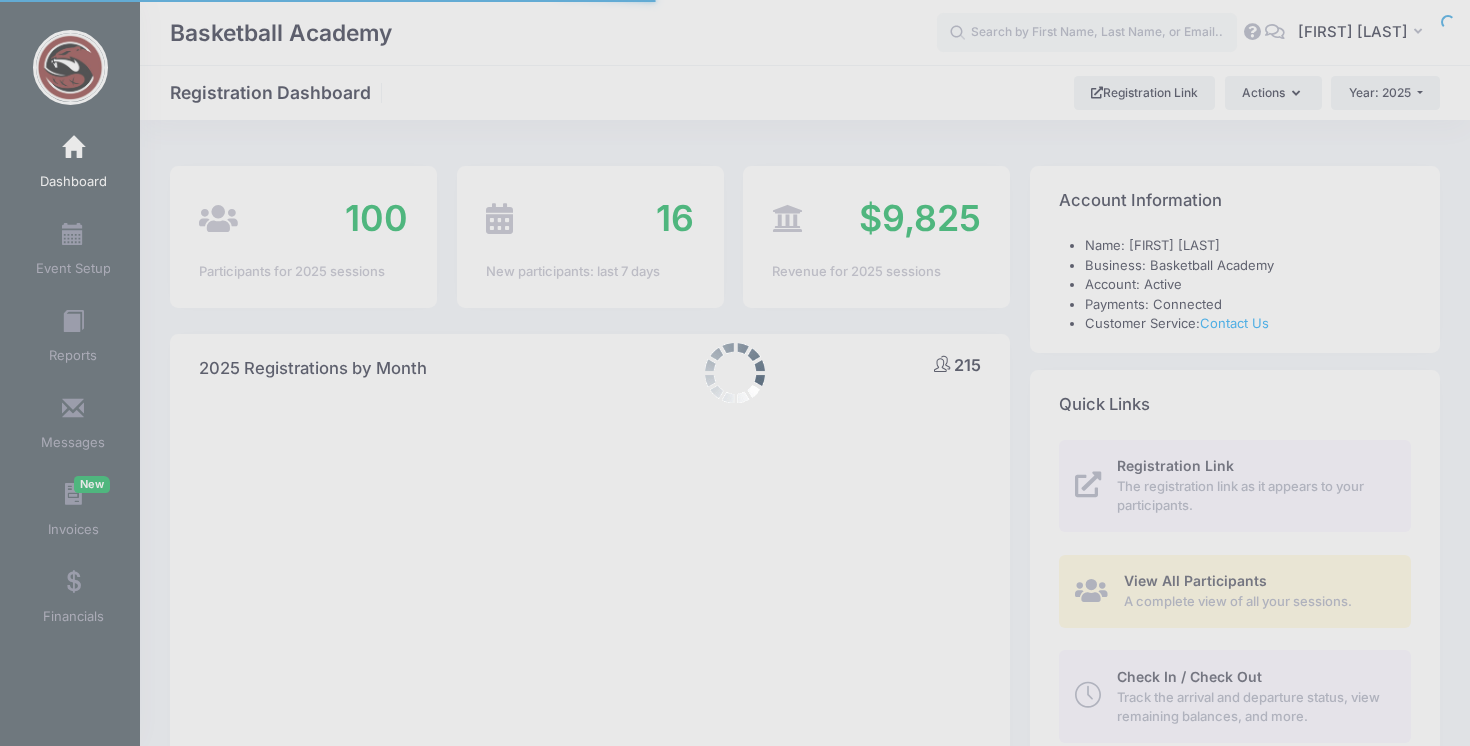 scroll, scrollTop: 0, scrollLeft: 0, axis: both 